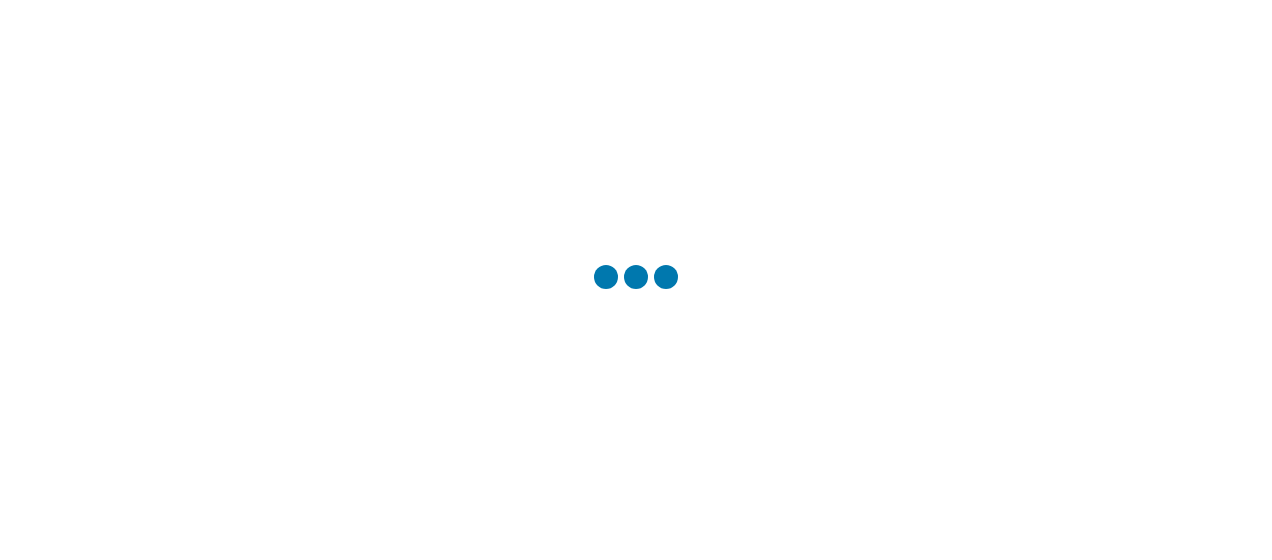 scroll, scrollTop: 0, scrollLeft: 0, axis: both 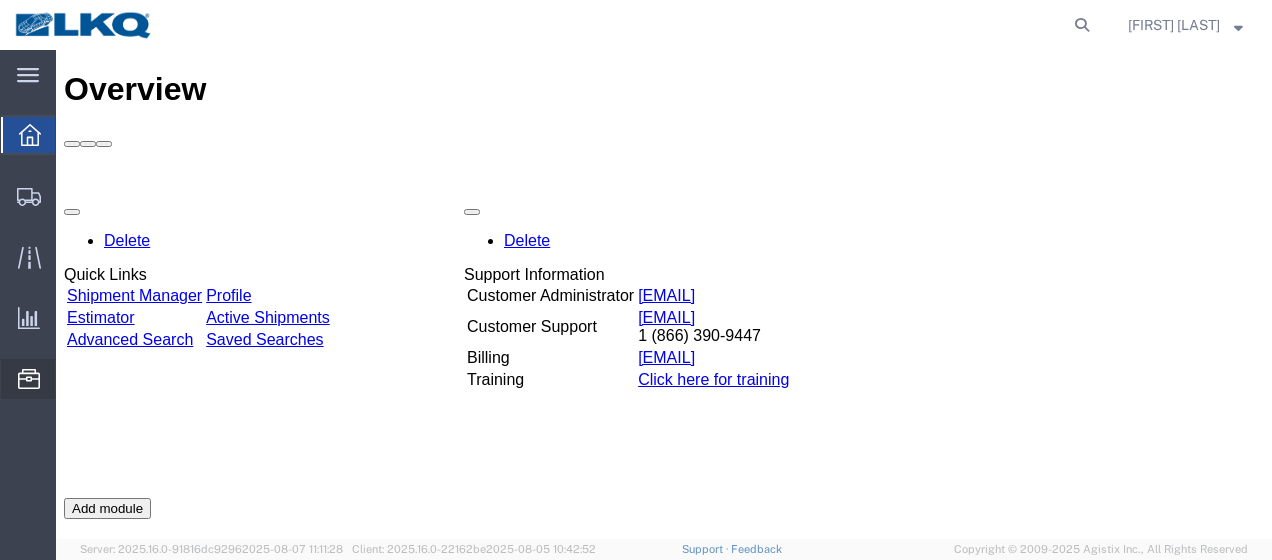 click on "Location Appointment" 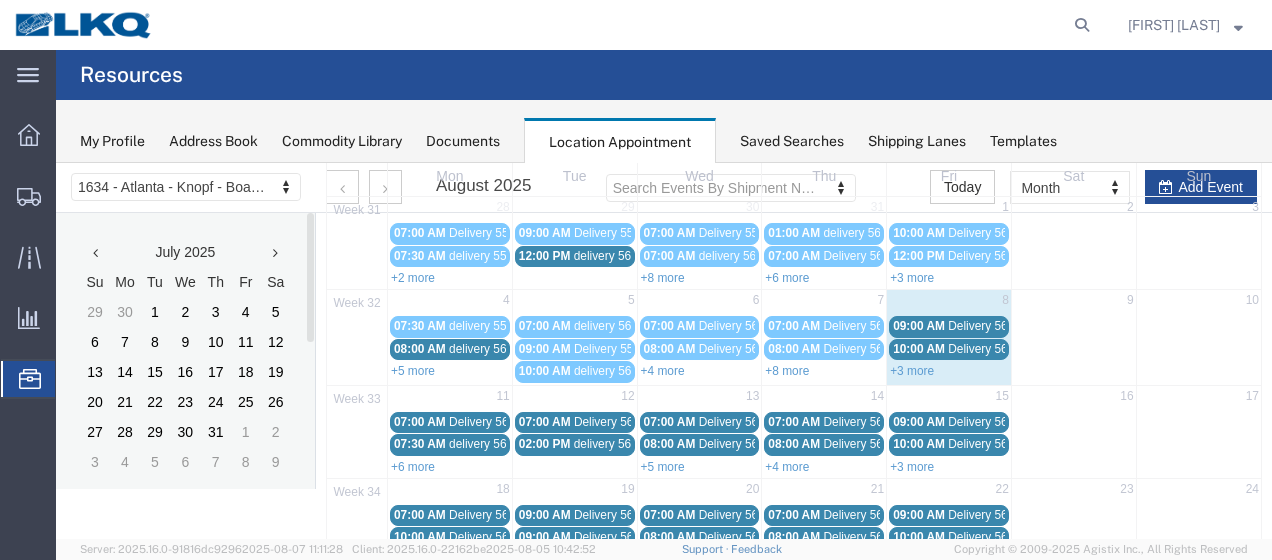 scroll, scrollTop: 200, scrollLeft: 0, axis: vertical 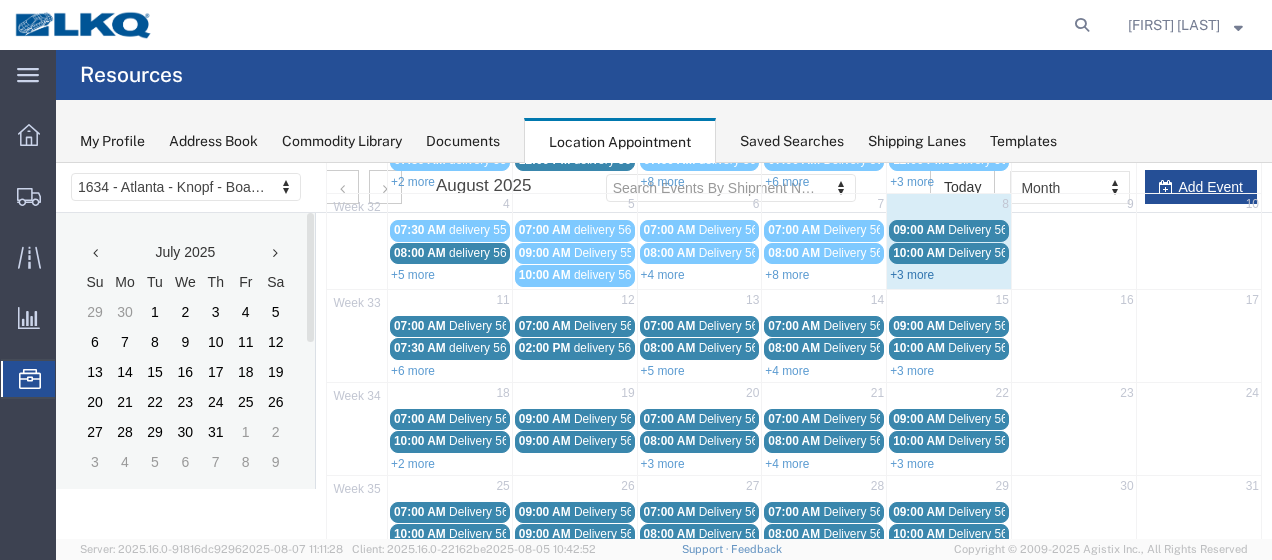 click on "+3 more" at bounding box center (912, 275) 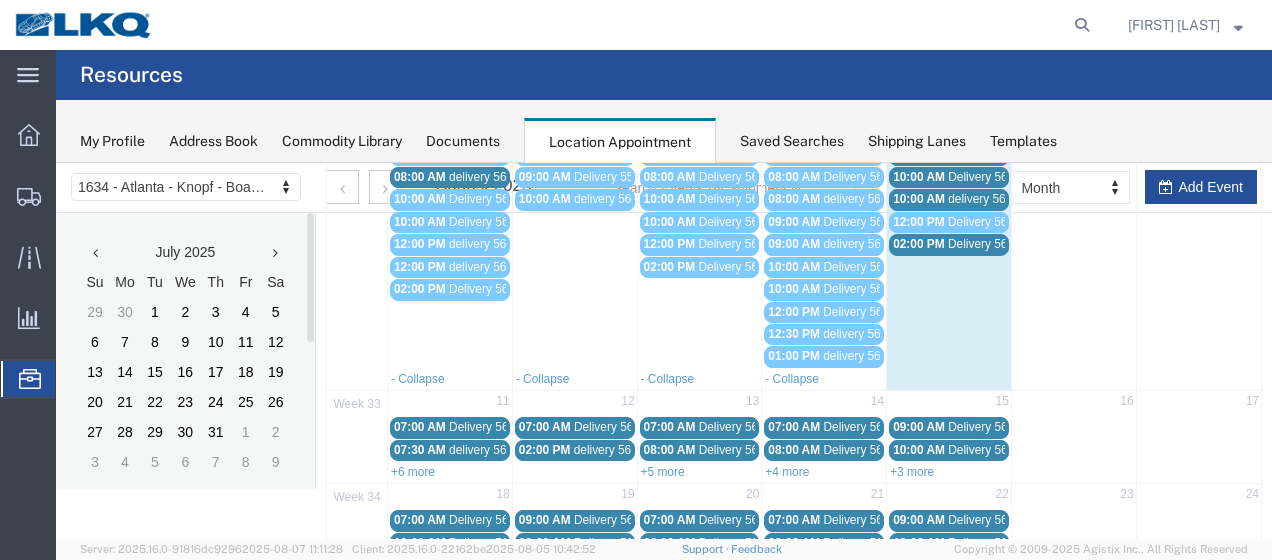 scroll, scrollTop: 300, scrollLeft: 0, axis: vertical 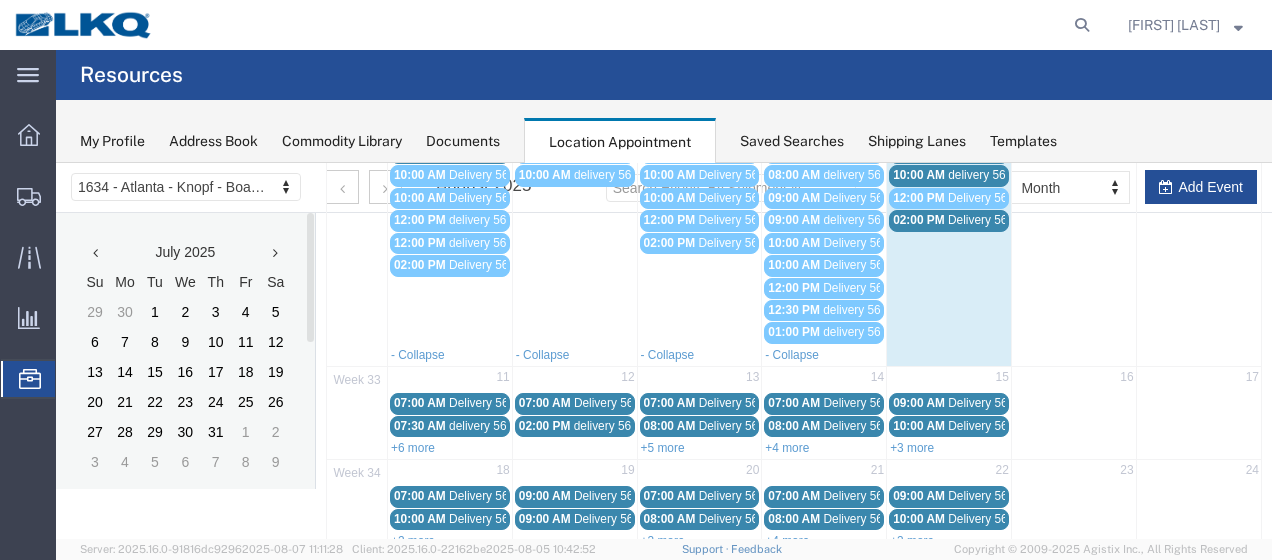 click on "02:00 PM" at bounding box center [919, 220] 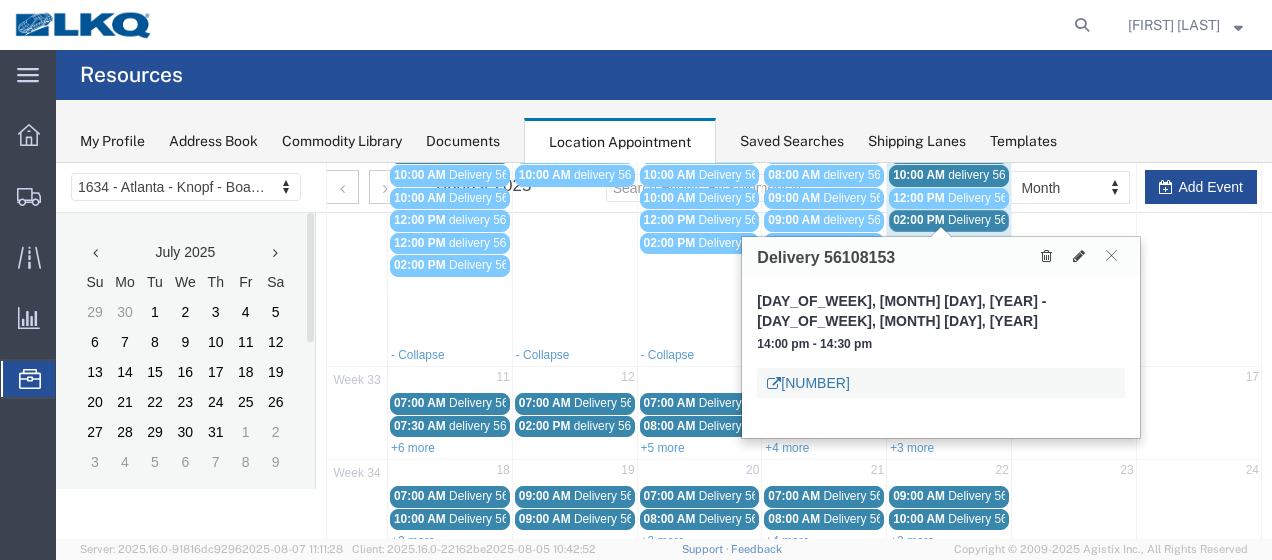 click on "[NUMBER]" at bounding box center [808, 383] 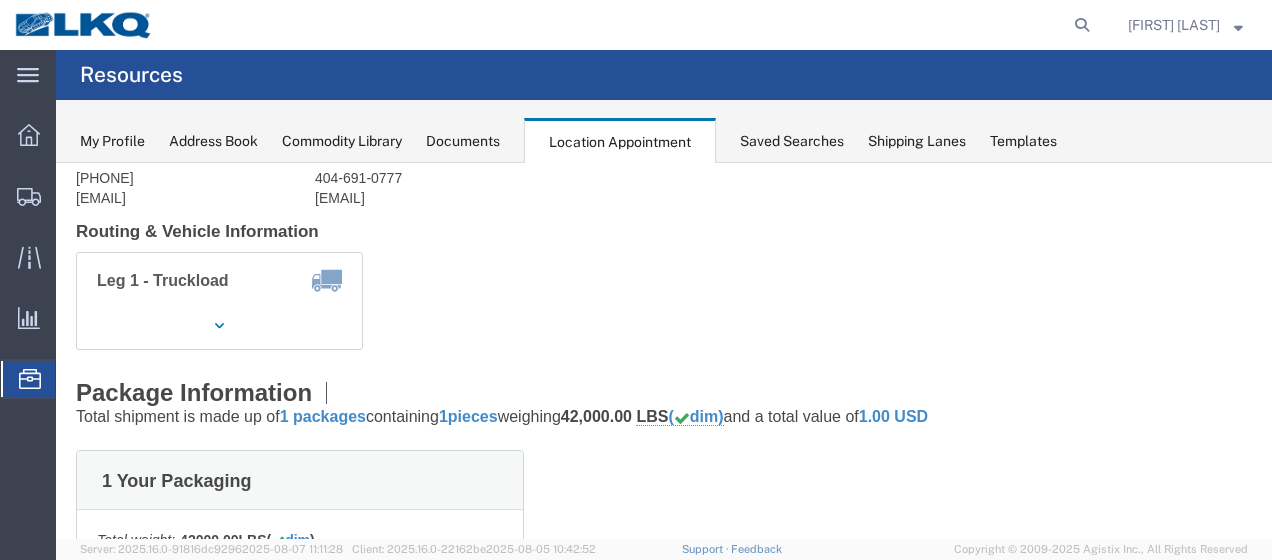 scroll, scrollTop: 0, scrollLeft: 0, axis: both 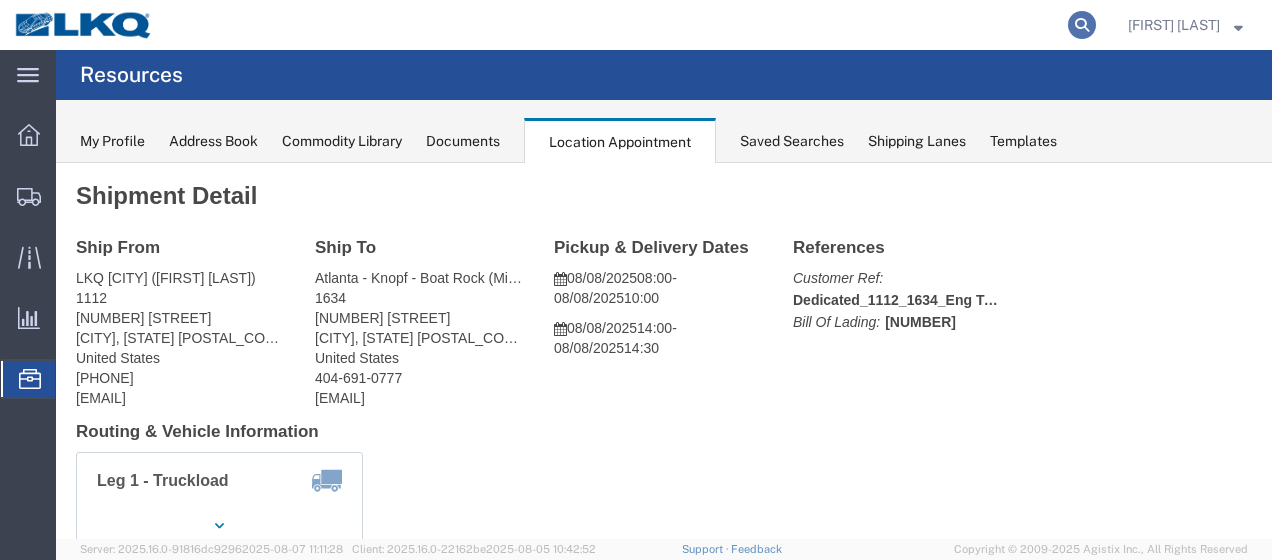 click 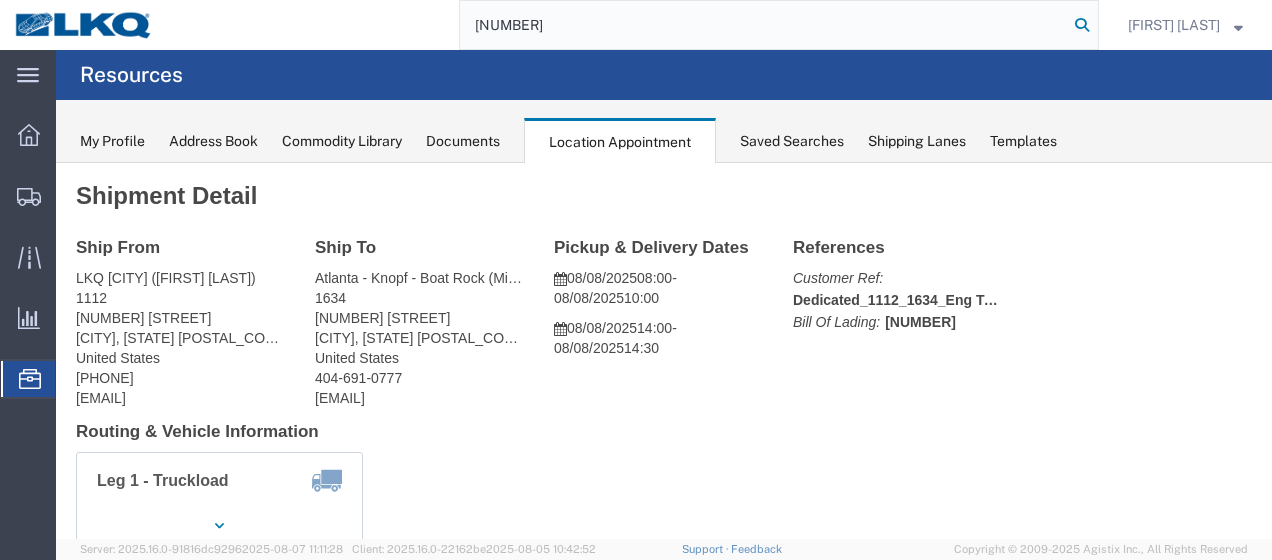 type on "[NUMBER]" 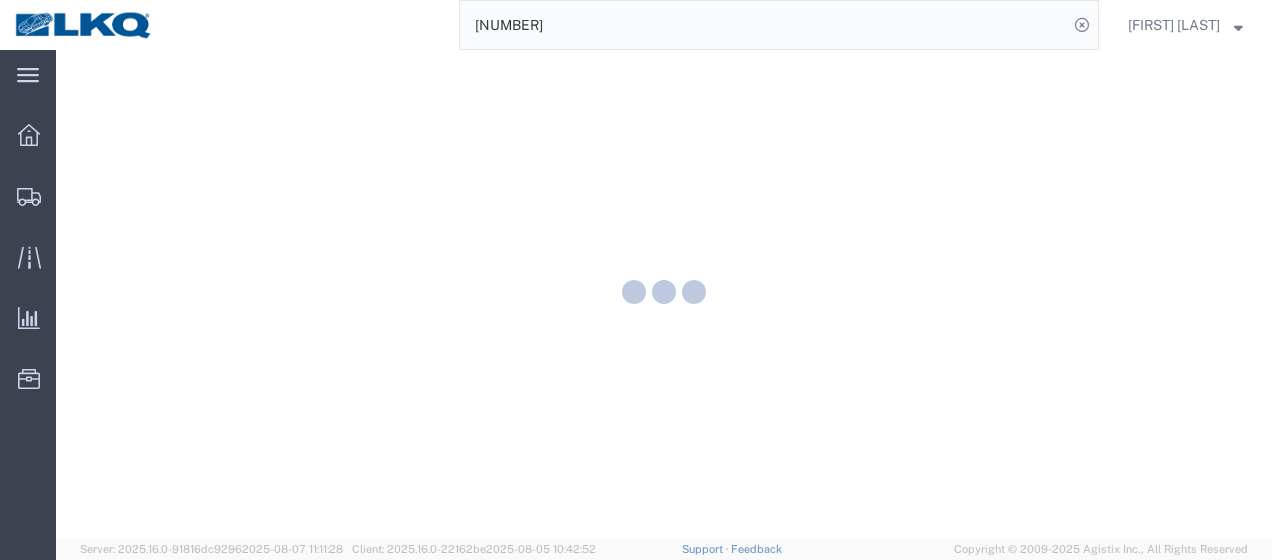 scroll, scrollTop: 0, scrollLeft: 0, axis: both 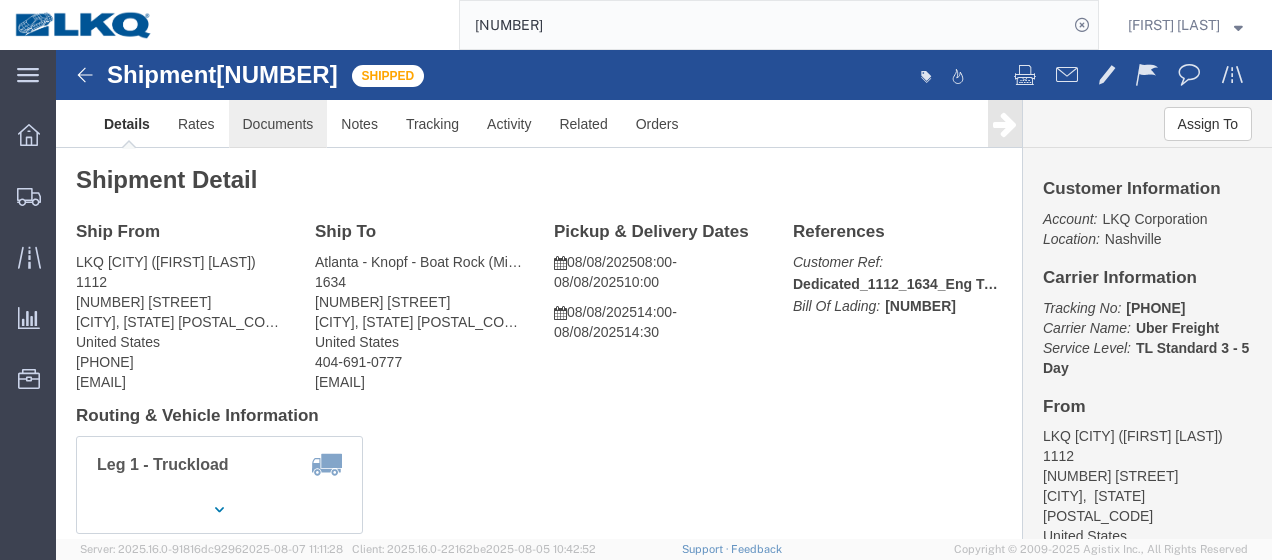 click on "Documents" 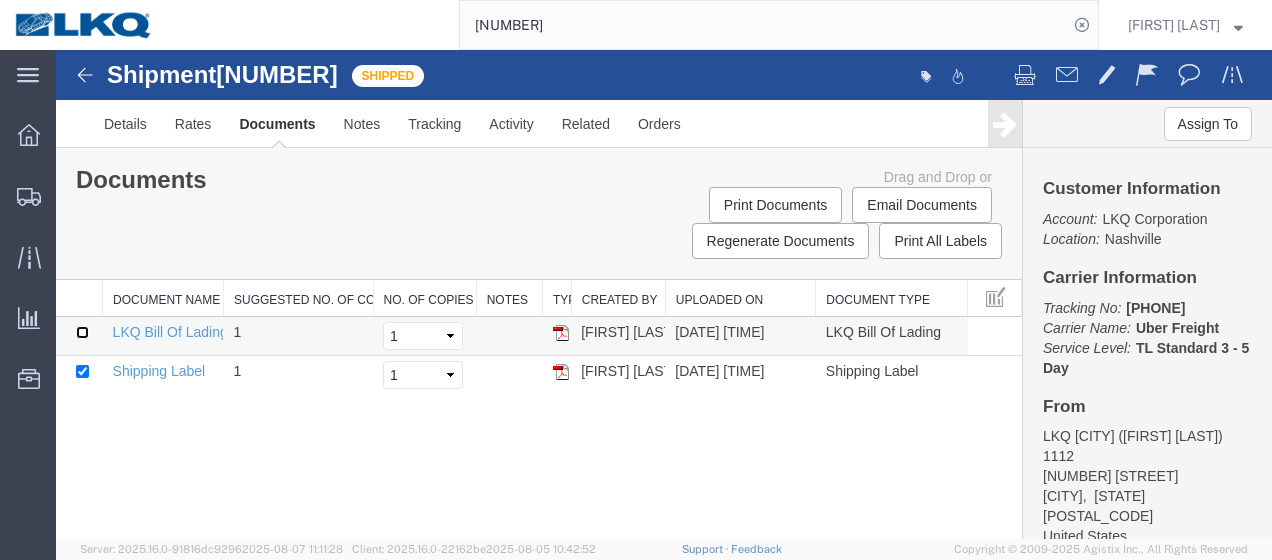 click at bounding box center [82, 332] 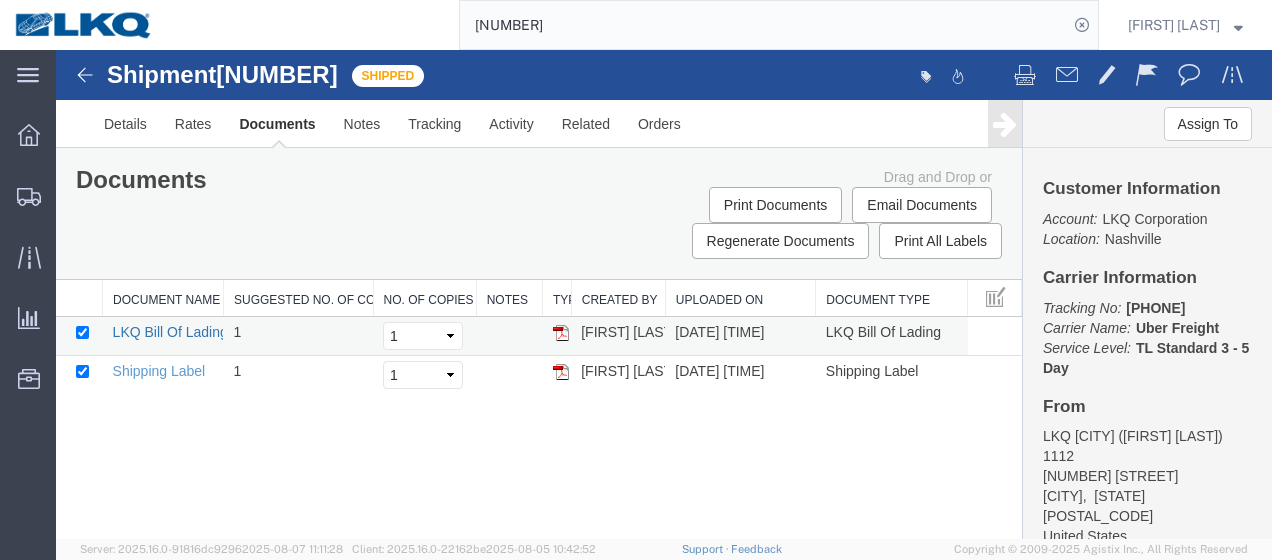 click on "LKQ Bill Of Lading" at bounding box center [170, 332] 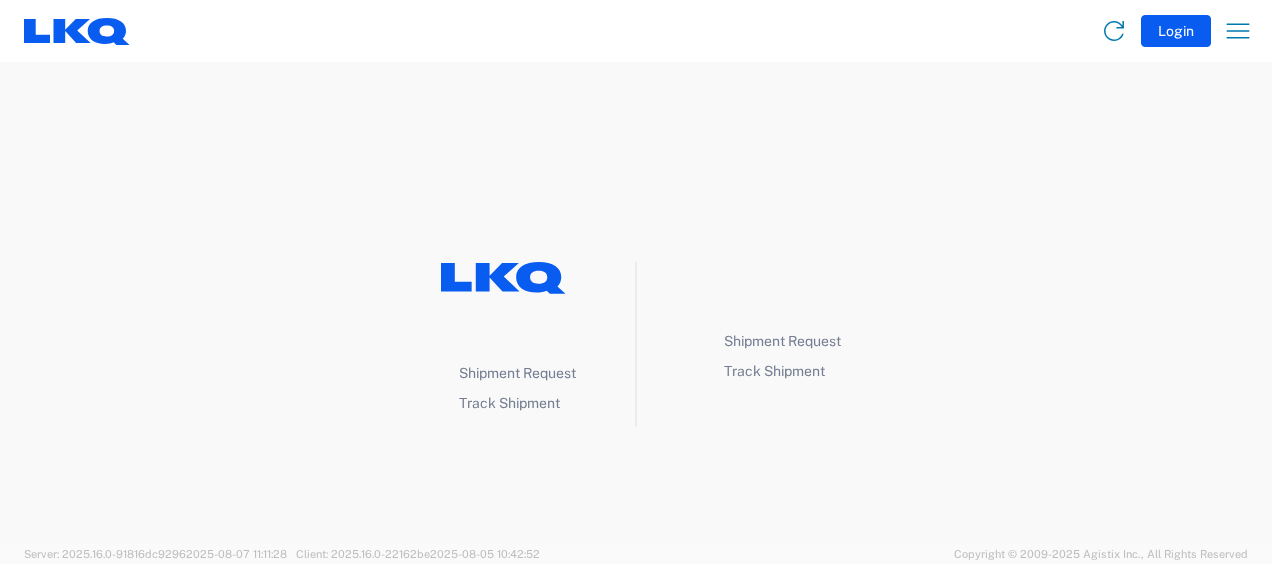 scroll, scrollTop: 0, scrollLeft: 0, axis: both 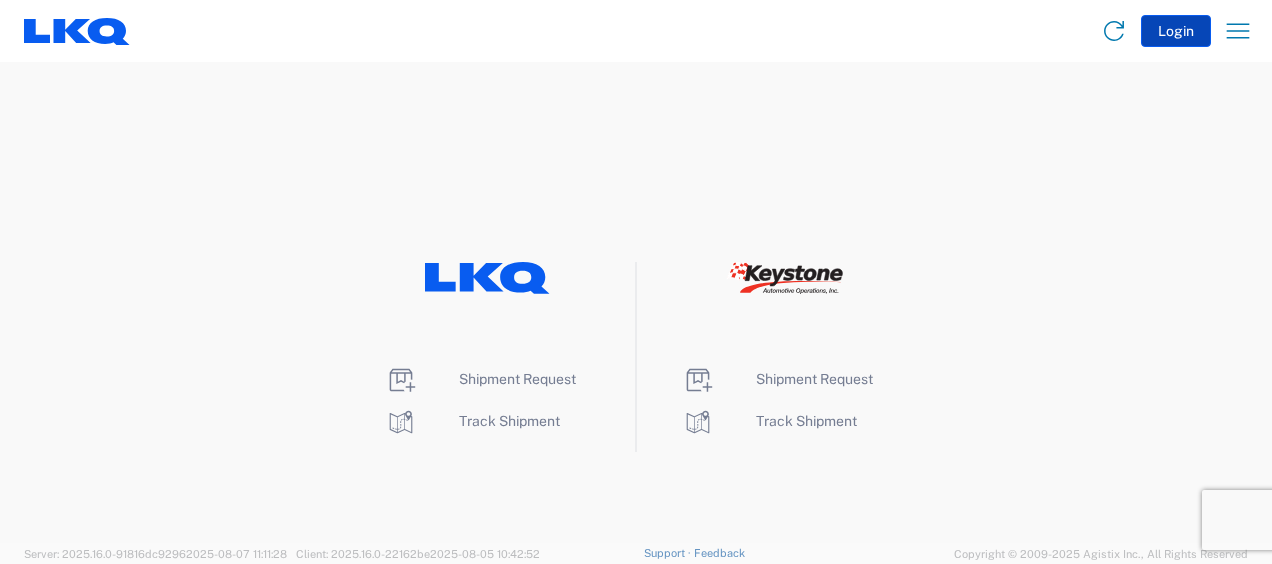 click on "Login" 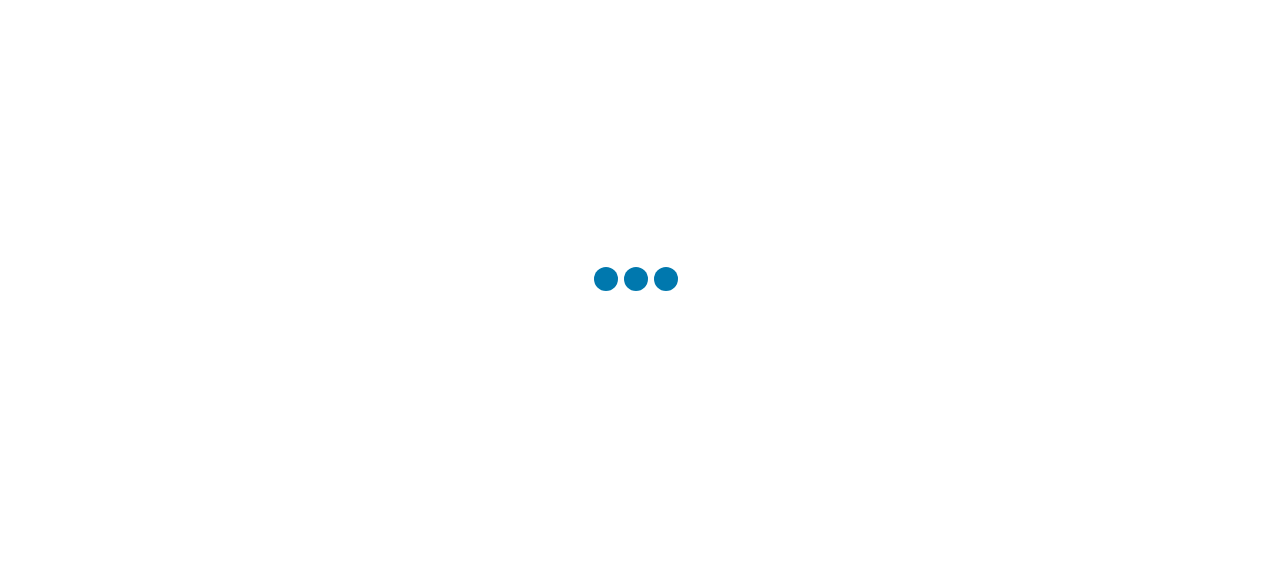 scroll, scrollTop: 0, scrollLeft: 0, axis: both 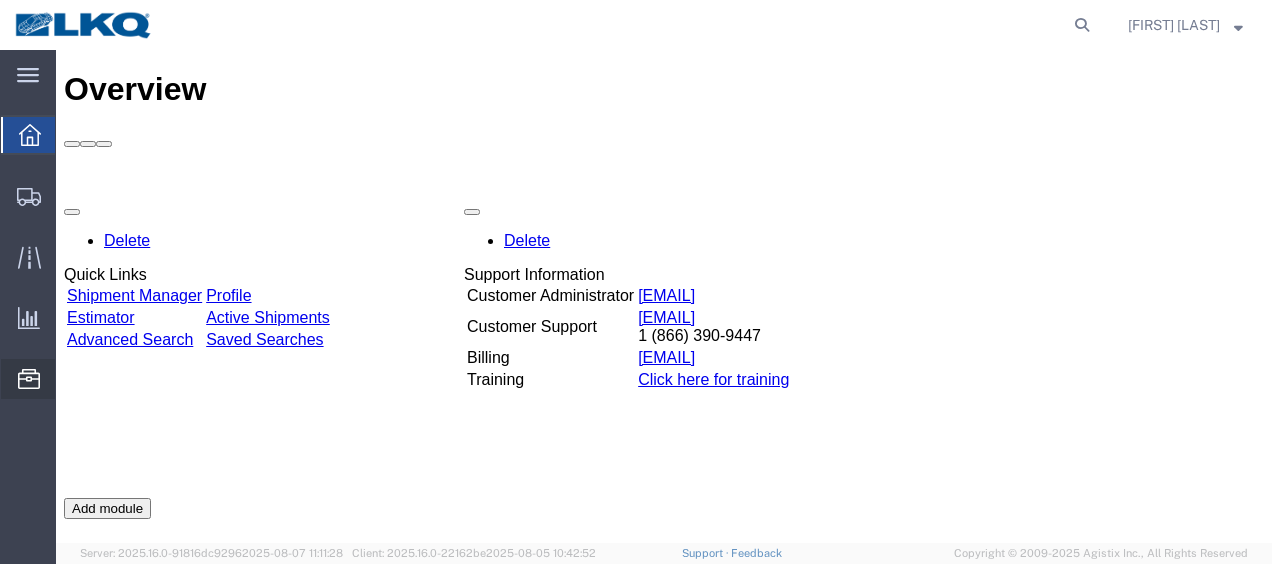 click on "Location Appointment" 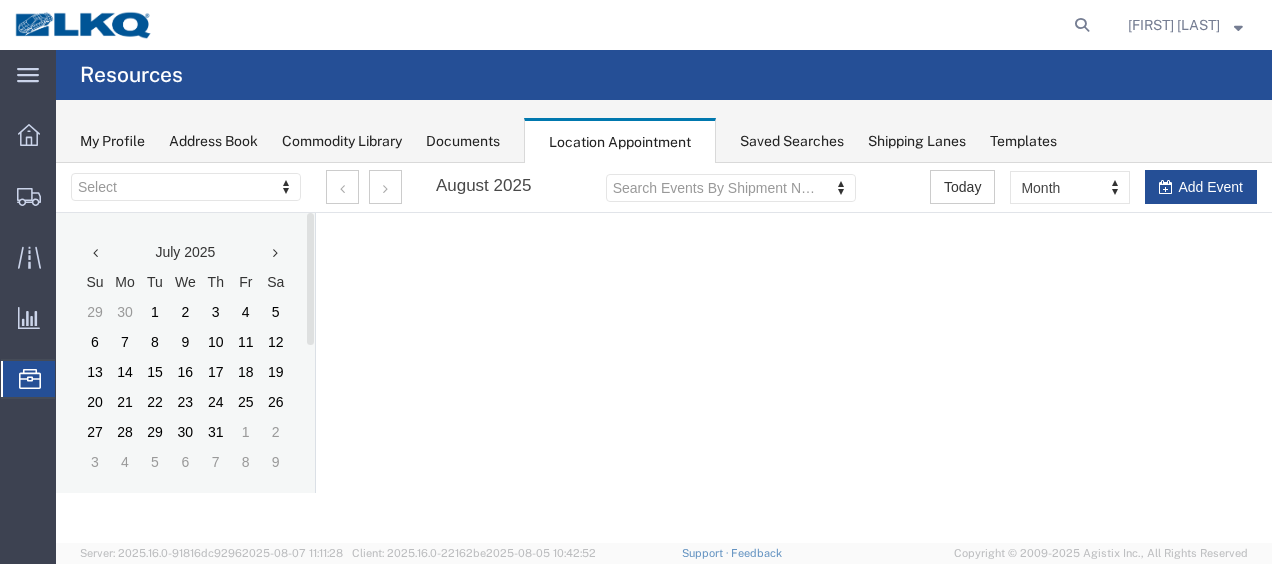 scroll, scrollTop: 0, scrollLeft: 0, axis: both 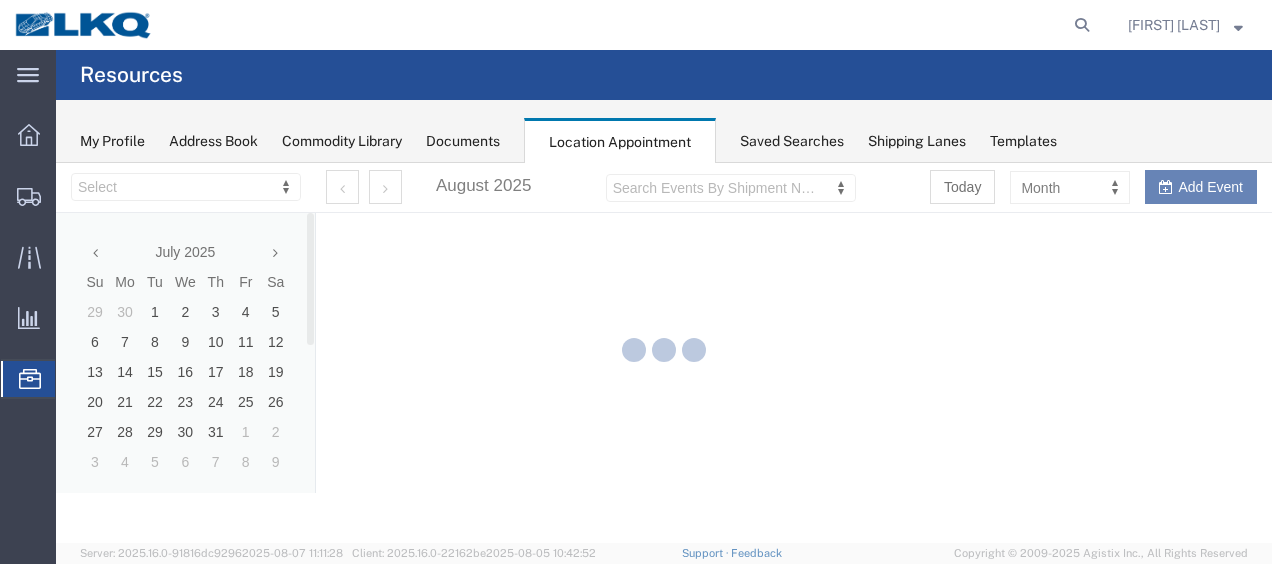 select on "28712" 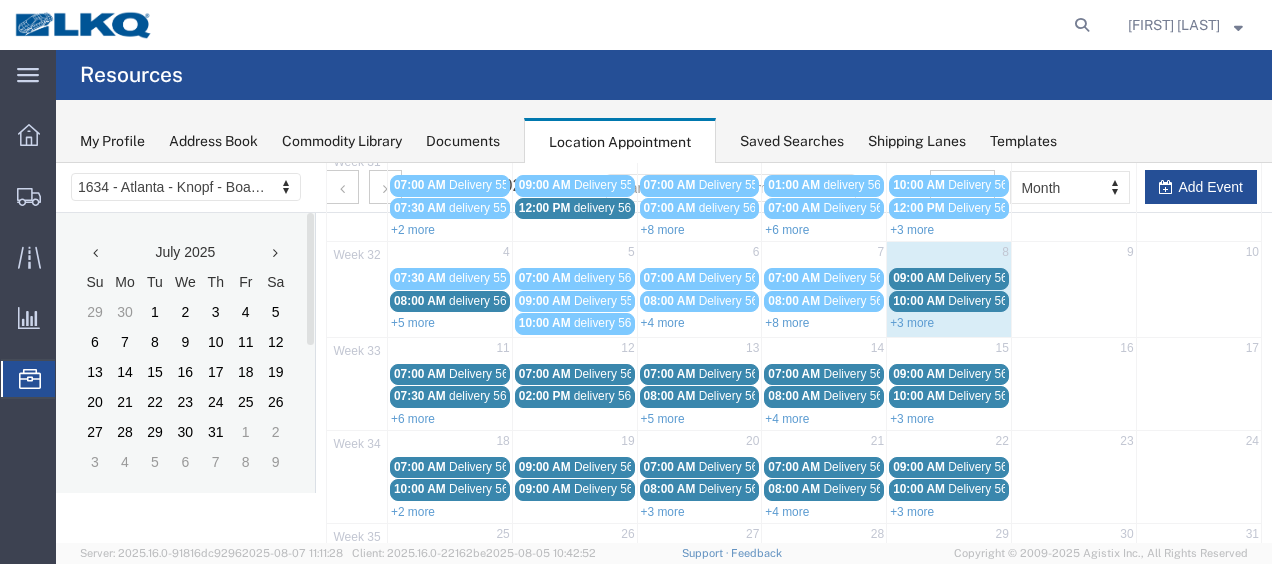 scroll, scrollTop: 200, scrollLeft: 0, axis: vertical 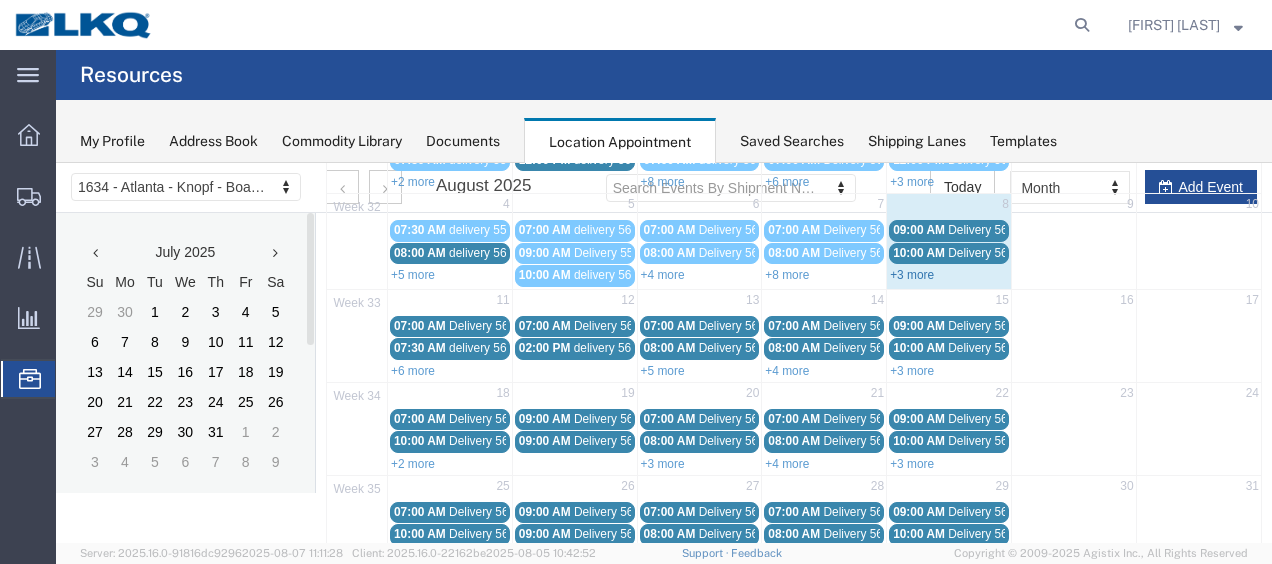 click on "+3 more" at bounding box center [912, 275] 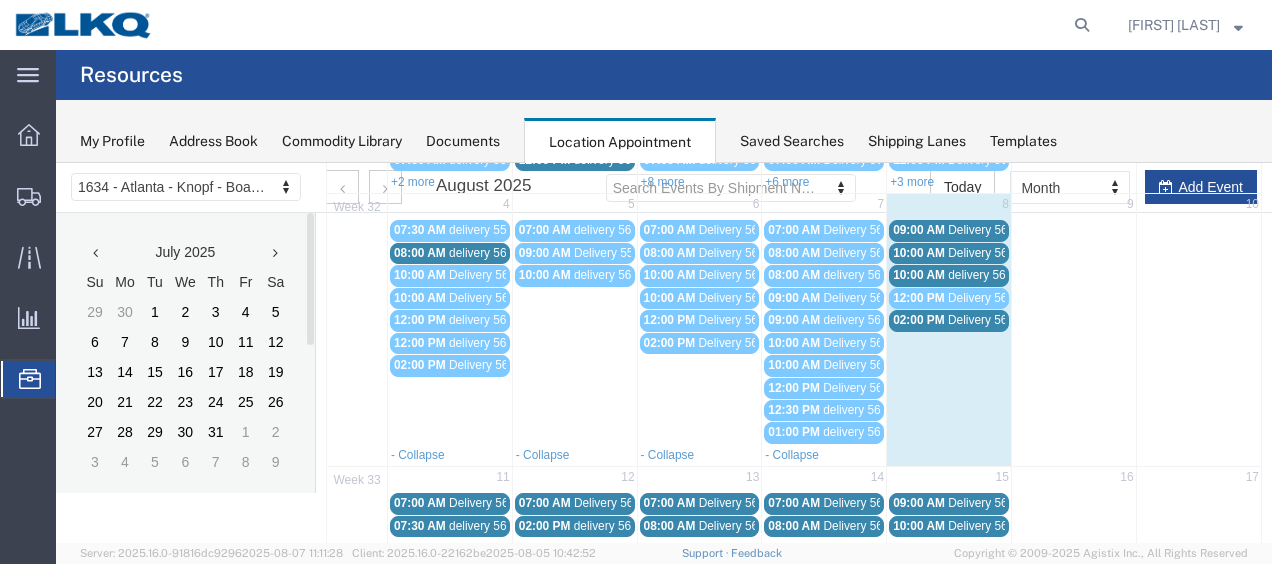 click on "Delivery 56108153" at bounding box center [997, 320] 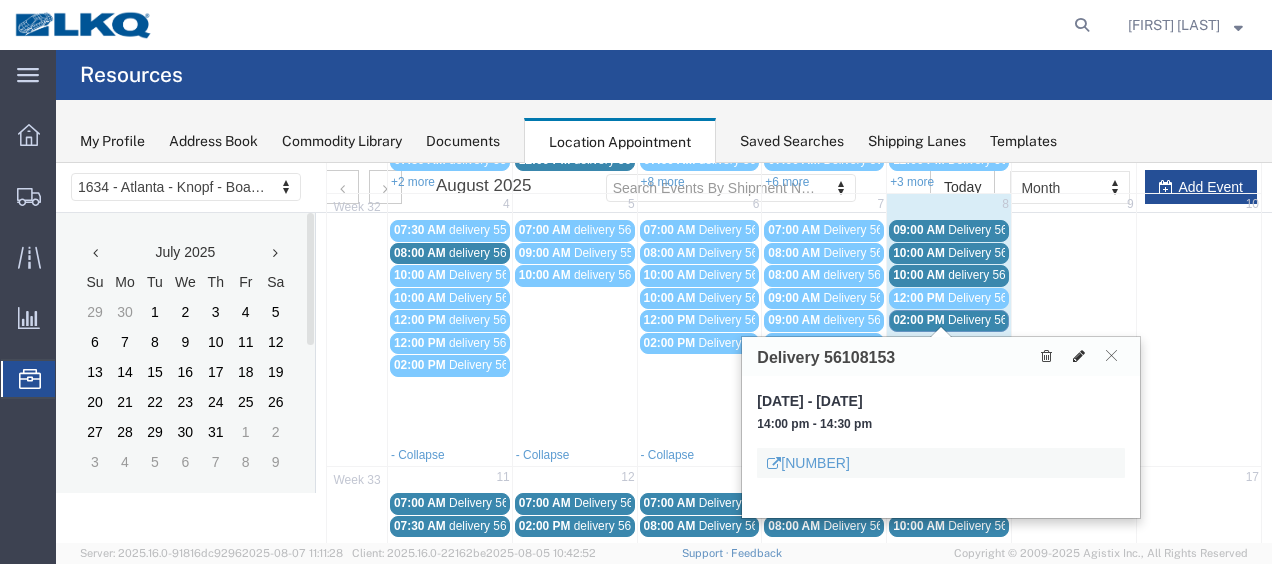 click at bounding box center (1079, 356) 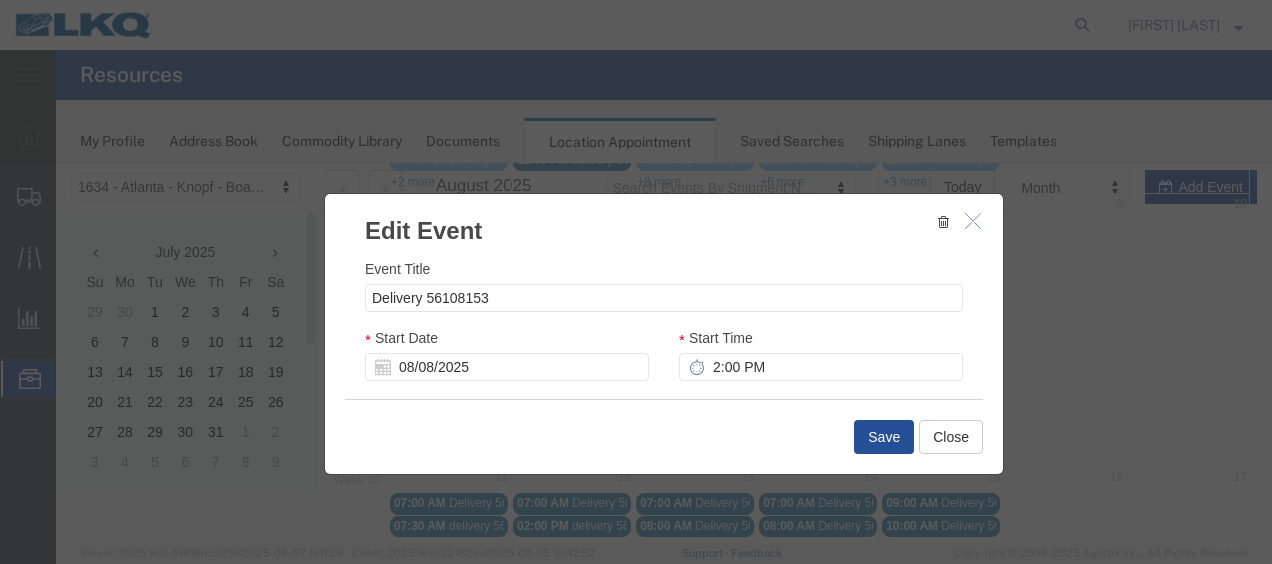 select 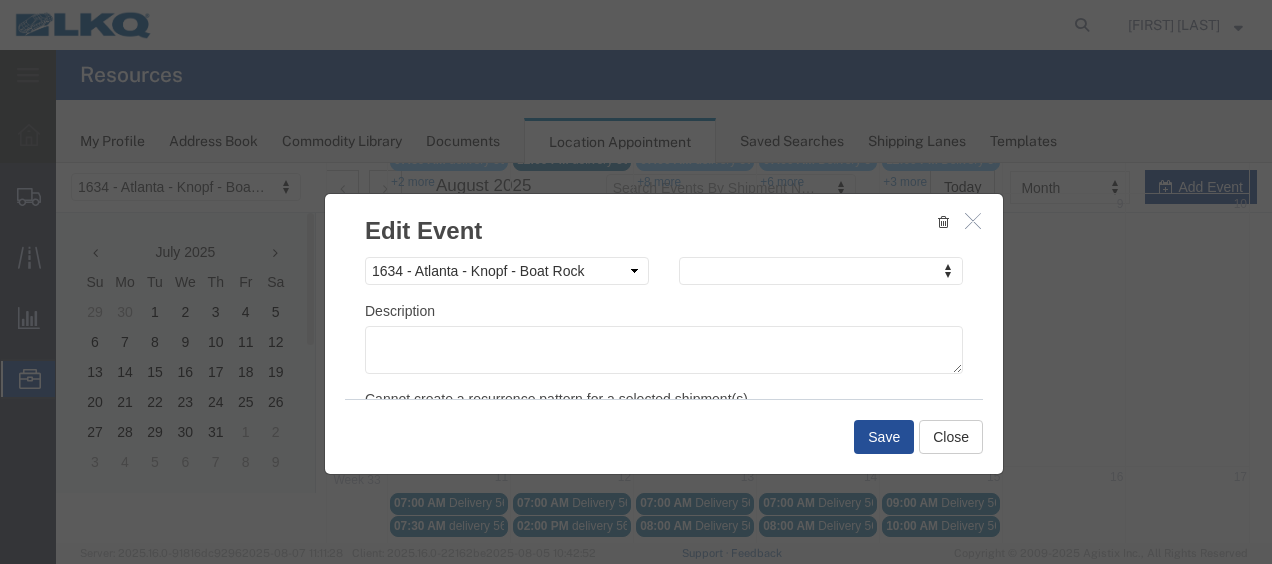 scroll, scrollTop: 397, scrollLeft: 0, axis: vertical 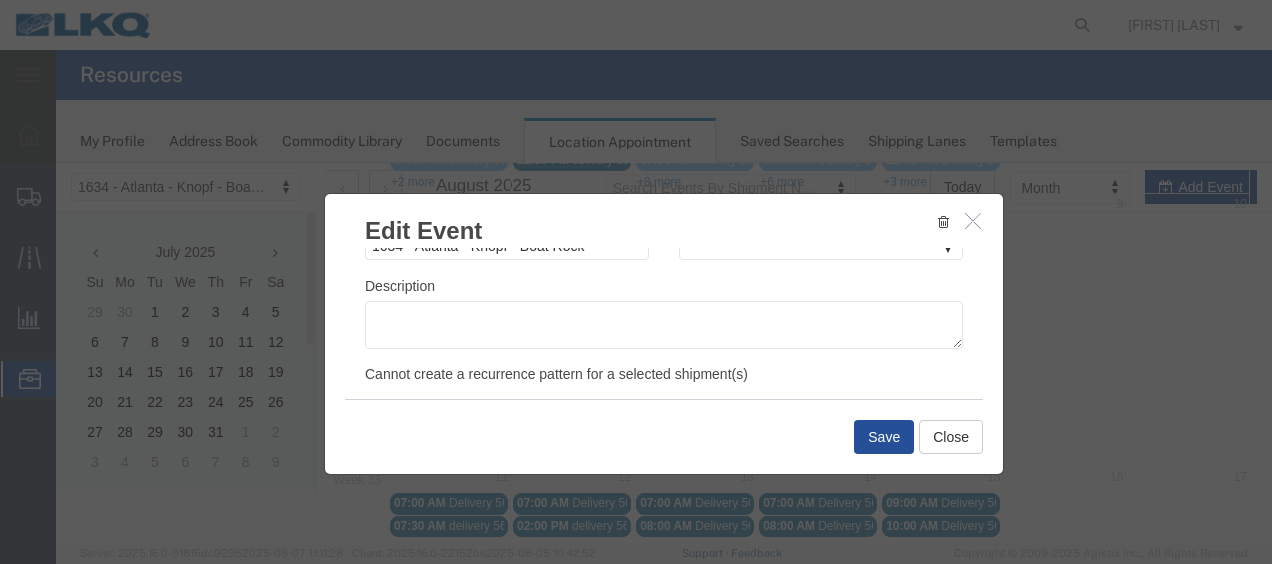 click on "Edit Event" at bounding box center (664, 221) 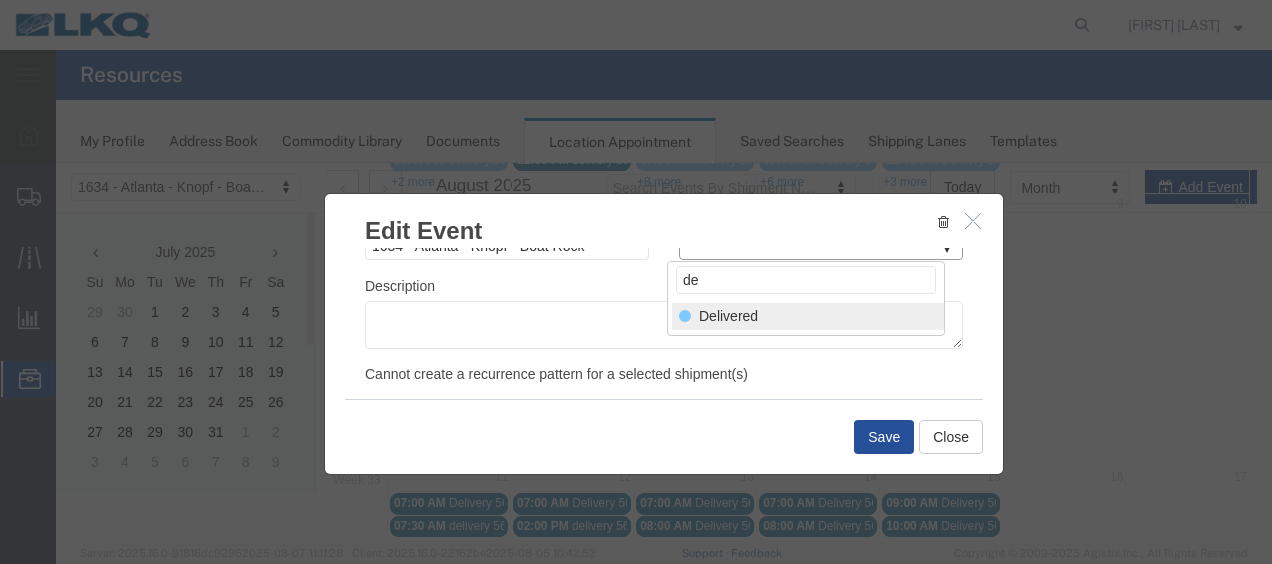 type on "de" 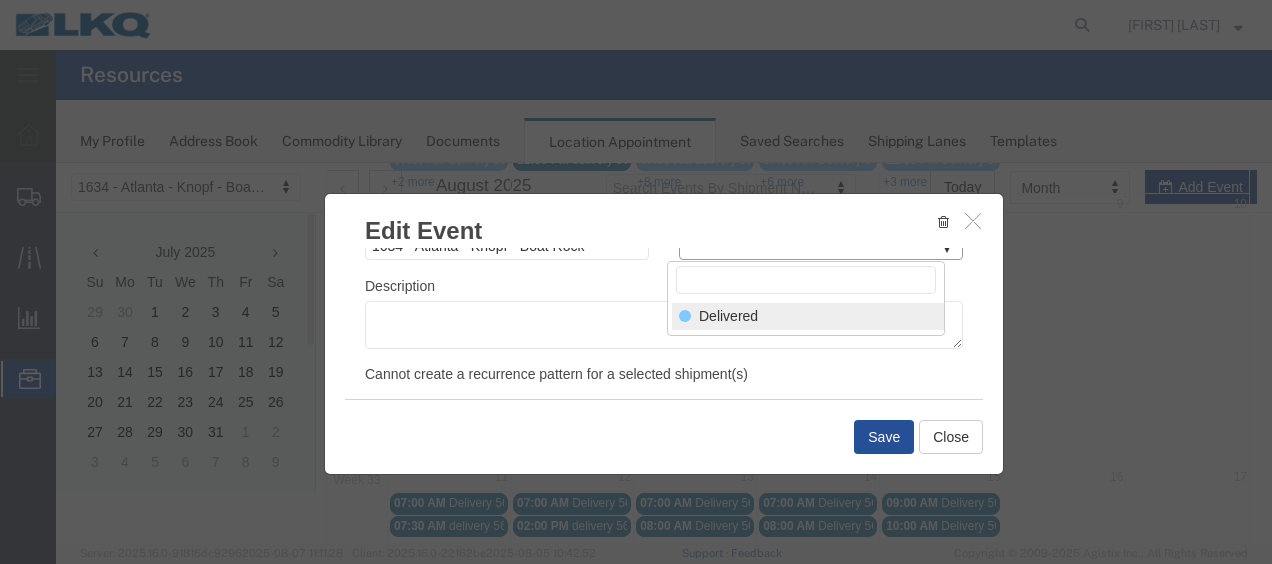 scroll, scrollTop: 306, scrollLeft: 0, axis: vertical 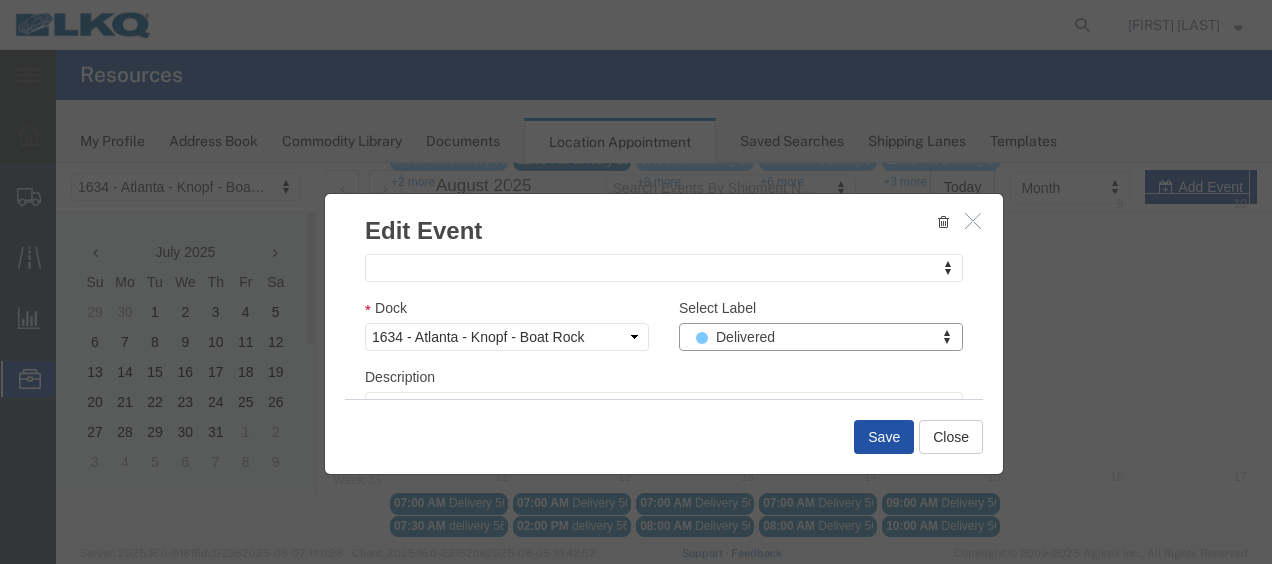 click on "Save" at bounding box center (884, 437) 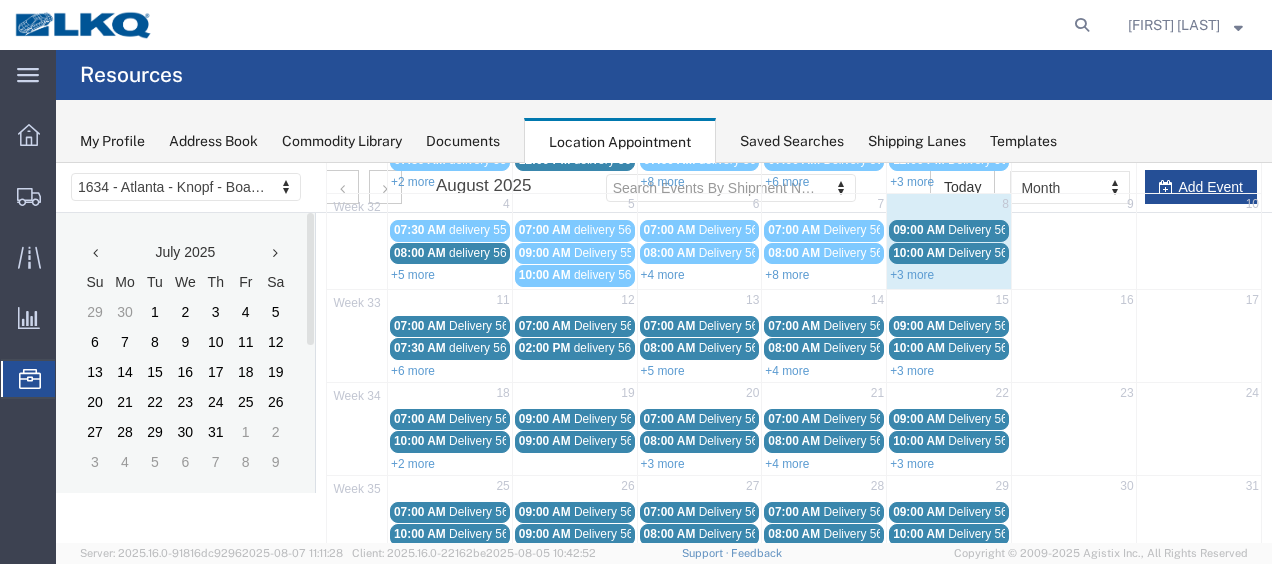 scroll, scrollTop: 115, scrollLeft: 0, axis: vertical 